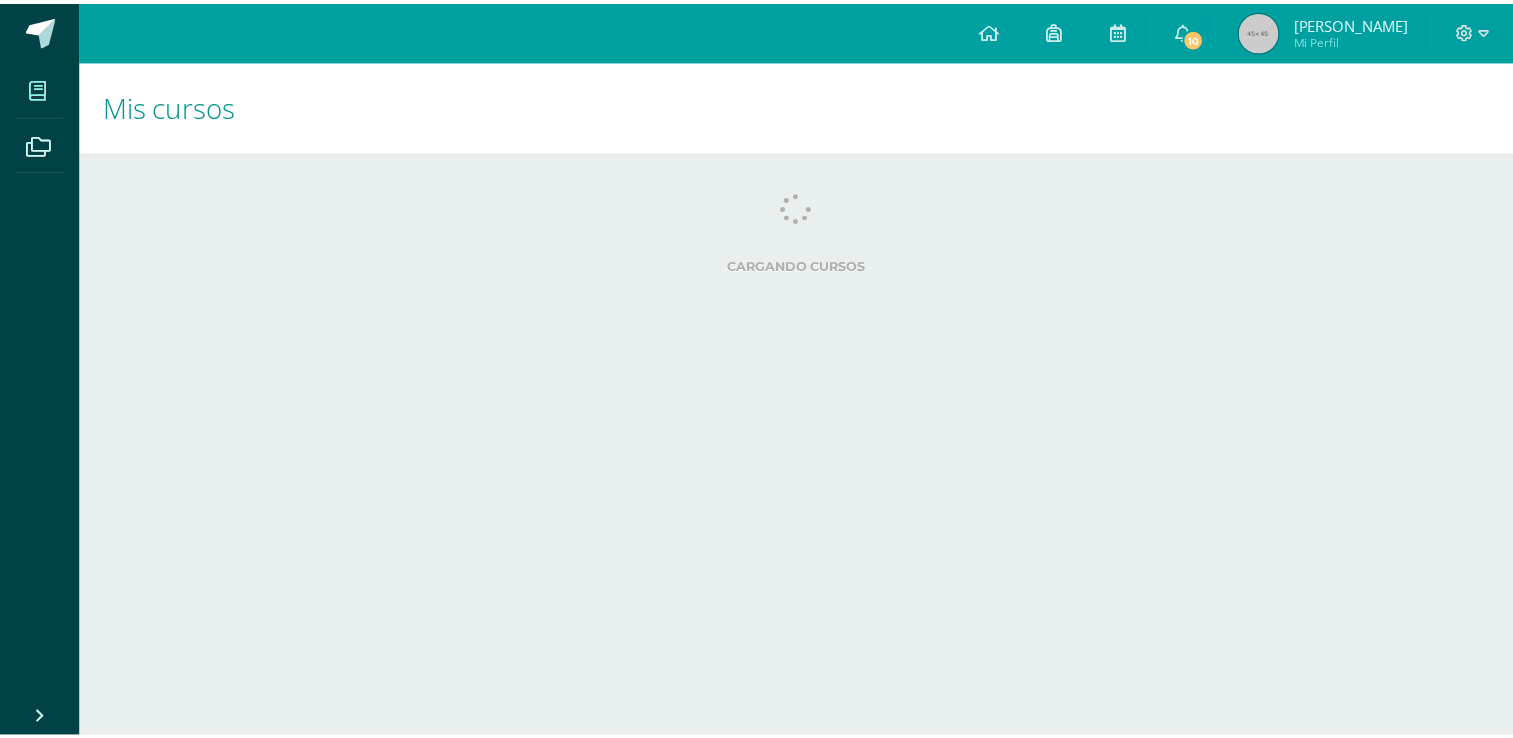 scroll, scrollTop: 0, scrollLeft: 0, axis: both 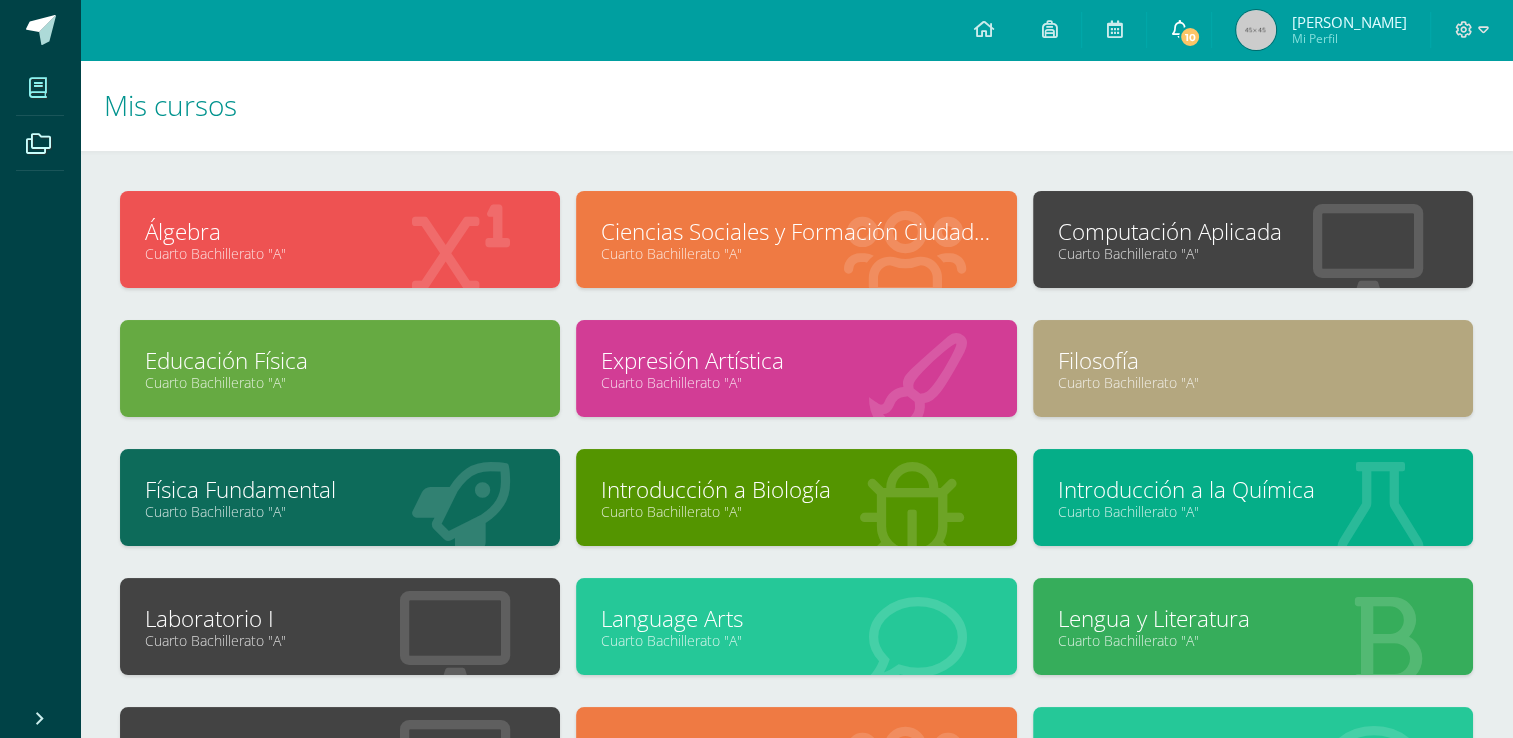 click on "10" at bounding box center (1179, 30) 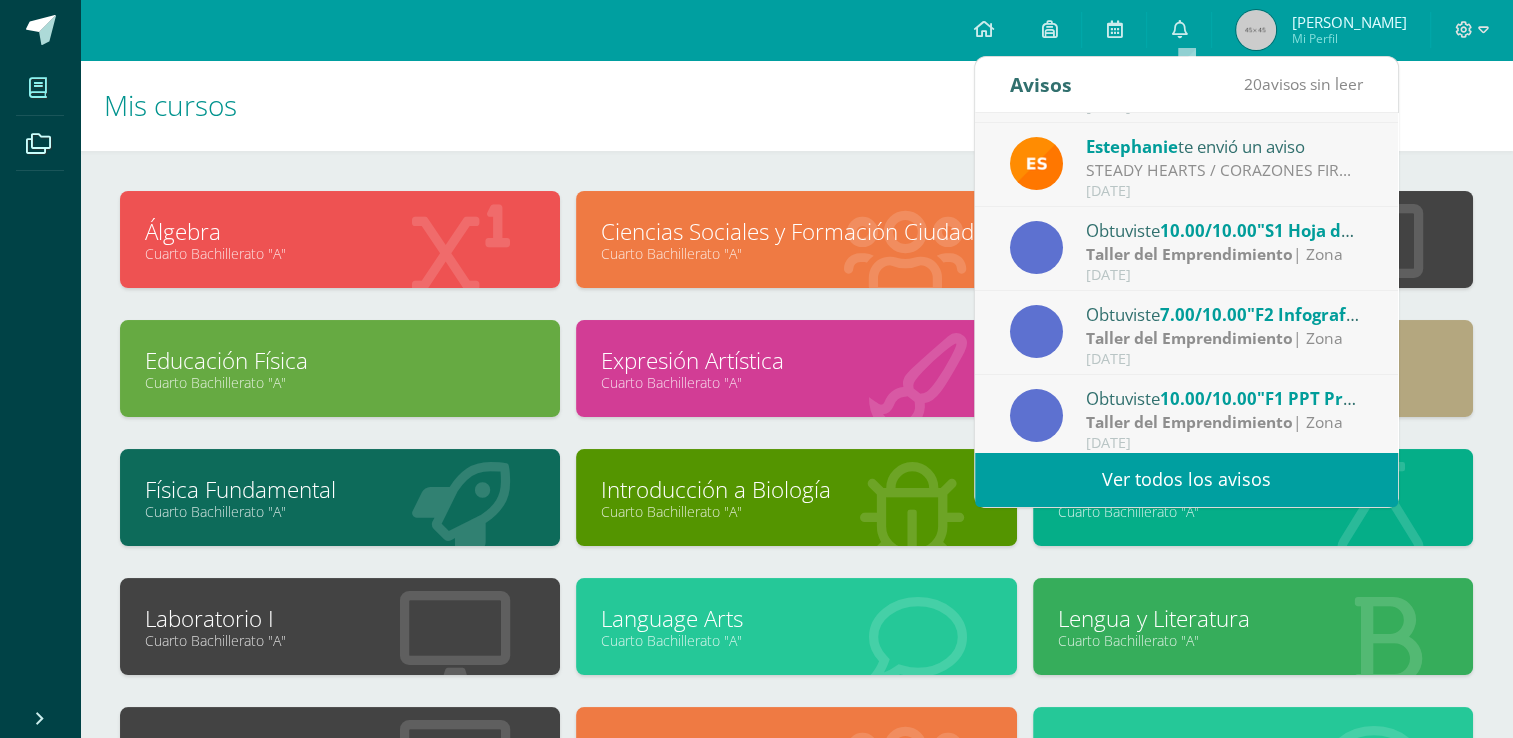 scroll, scrollTop: 332, scrollLeft: 0, axis: vertical 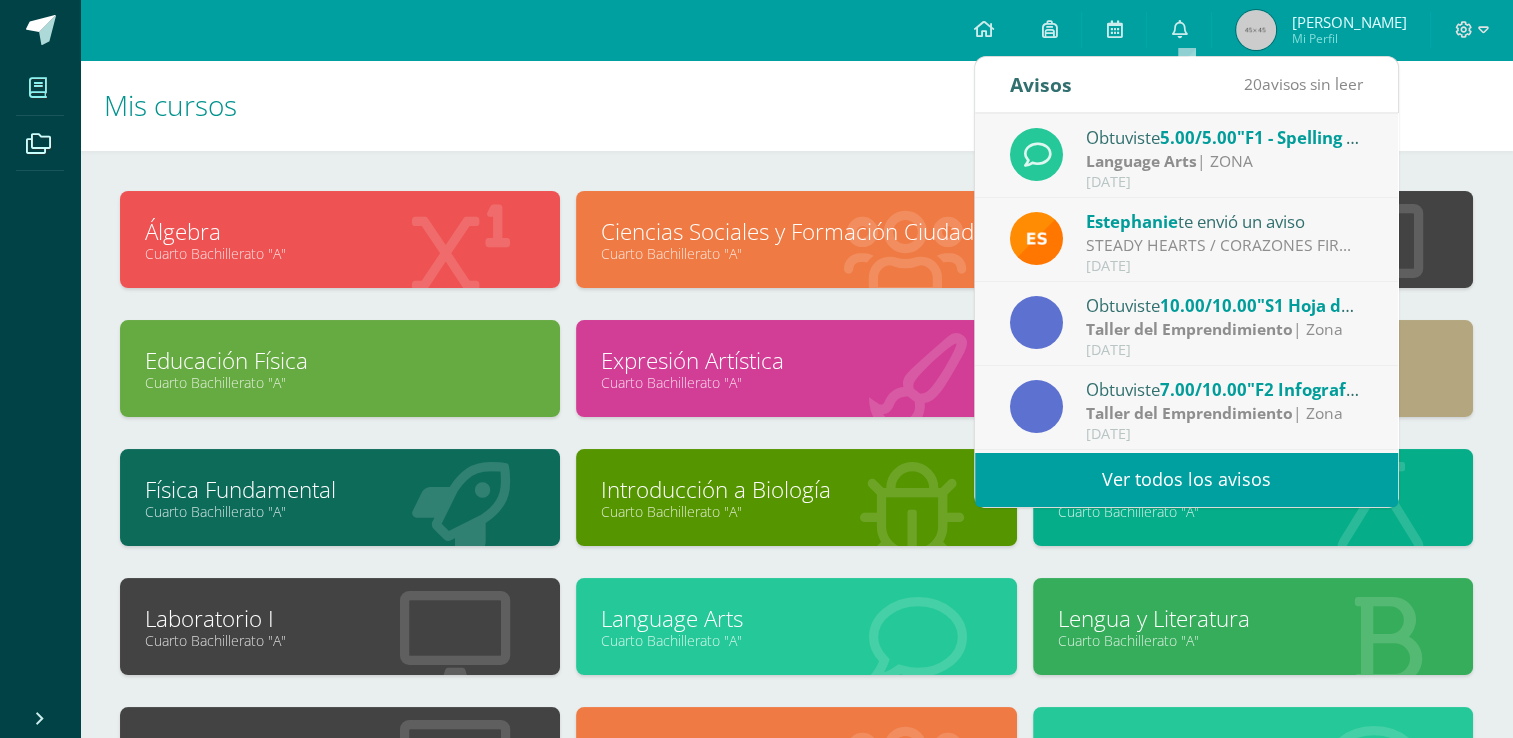 click on "Estephanie   te envió un aviso" at bounding box center (1225, 221) 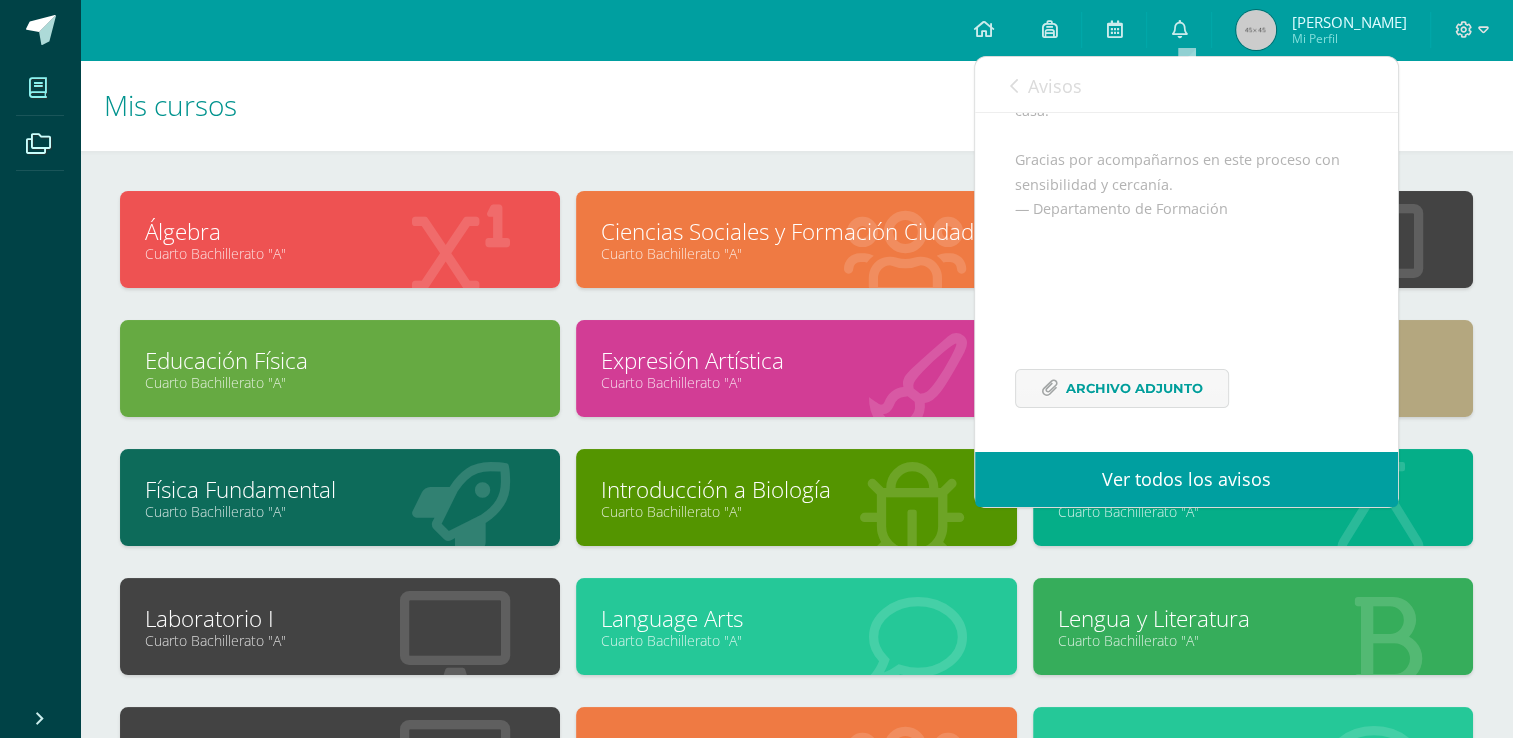 scroll, scrollTop: 389, scrollLeft: 0, axis: vertical 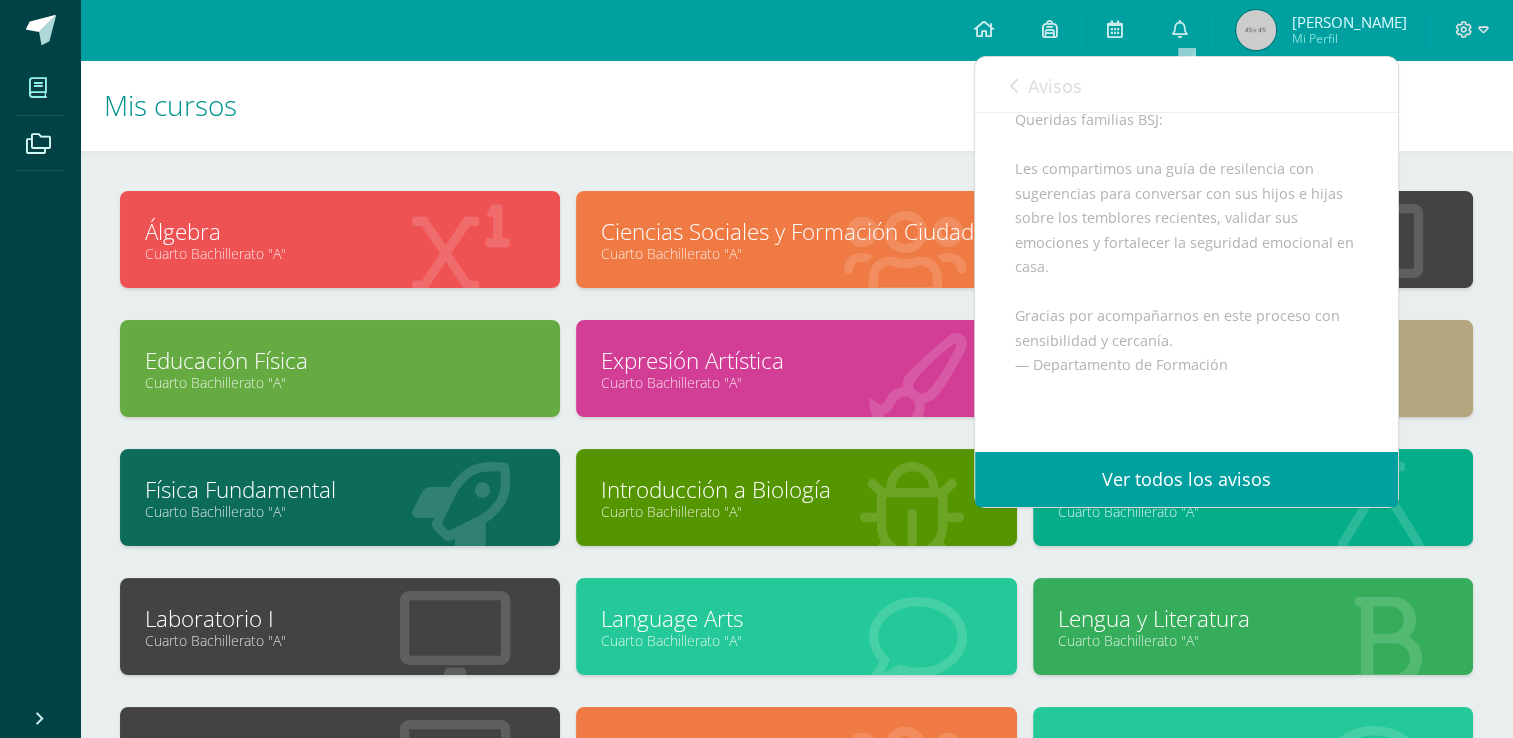 click on "Avisos" at bounding box center (1046, 85) 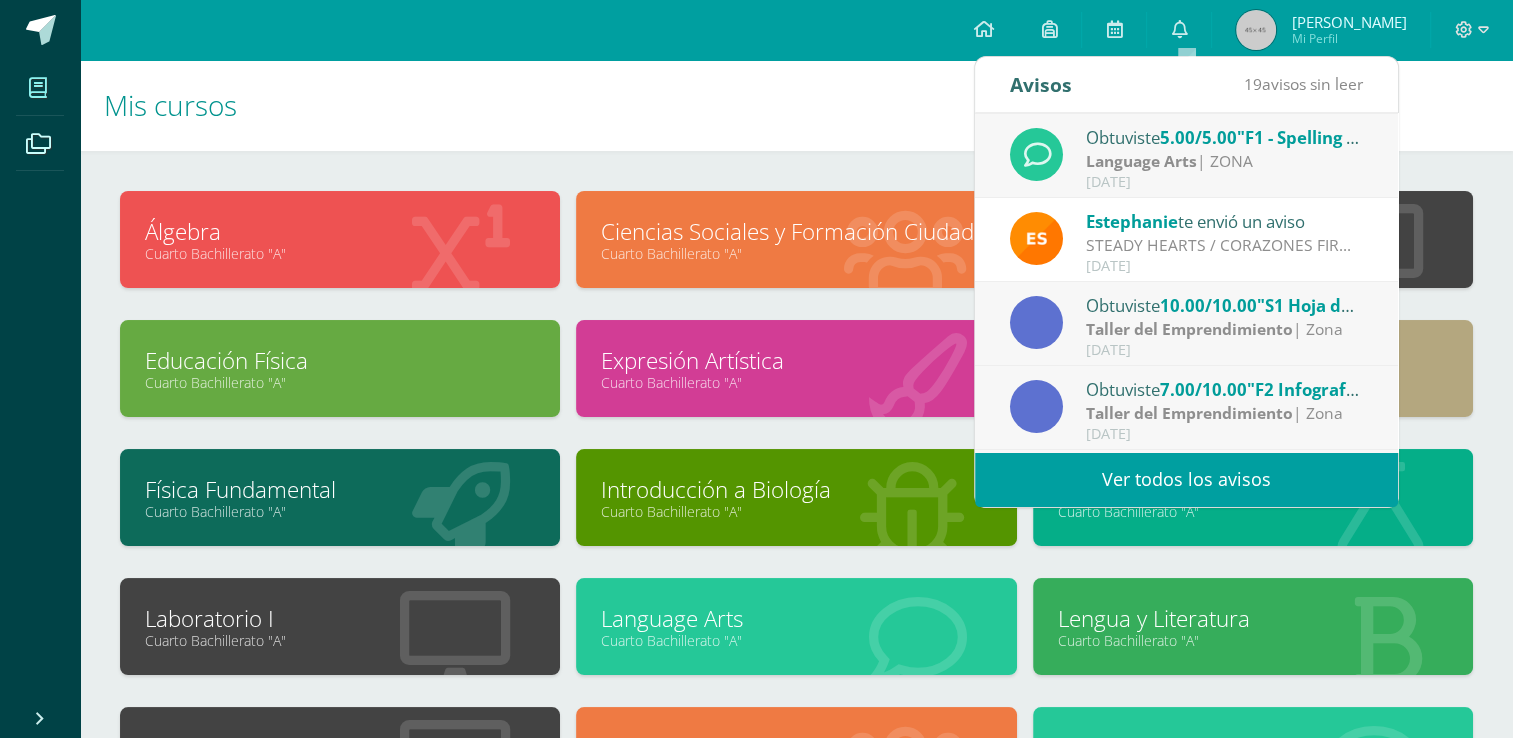 click on "STEADY HEARTS / CORAZONES FIRMES:
Queridas familias BSJ:
Les compartimos una guía de resilencia con sugerencias para conversar con sus hijos e hijas sobre los temblores recientes, validar sus emociones y fortalecer la seguridad emocional en casa.
Gracias por acompañarnos en este proceso con sensibilidad y cercanía.
— Departamento de Formación" at bounding box center [1225, 245] 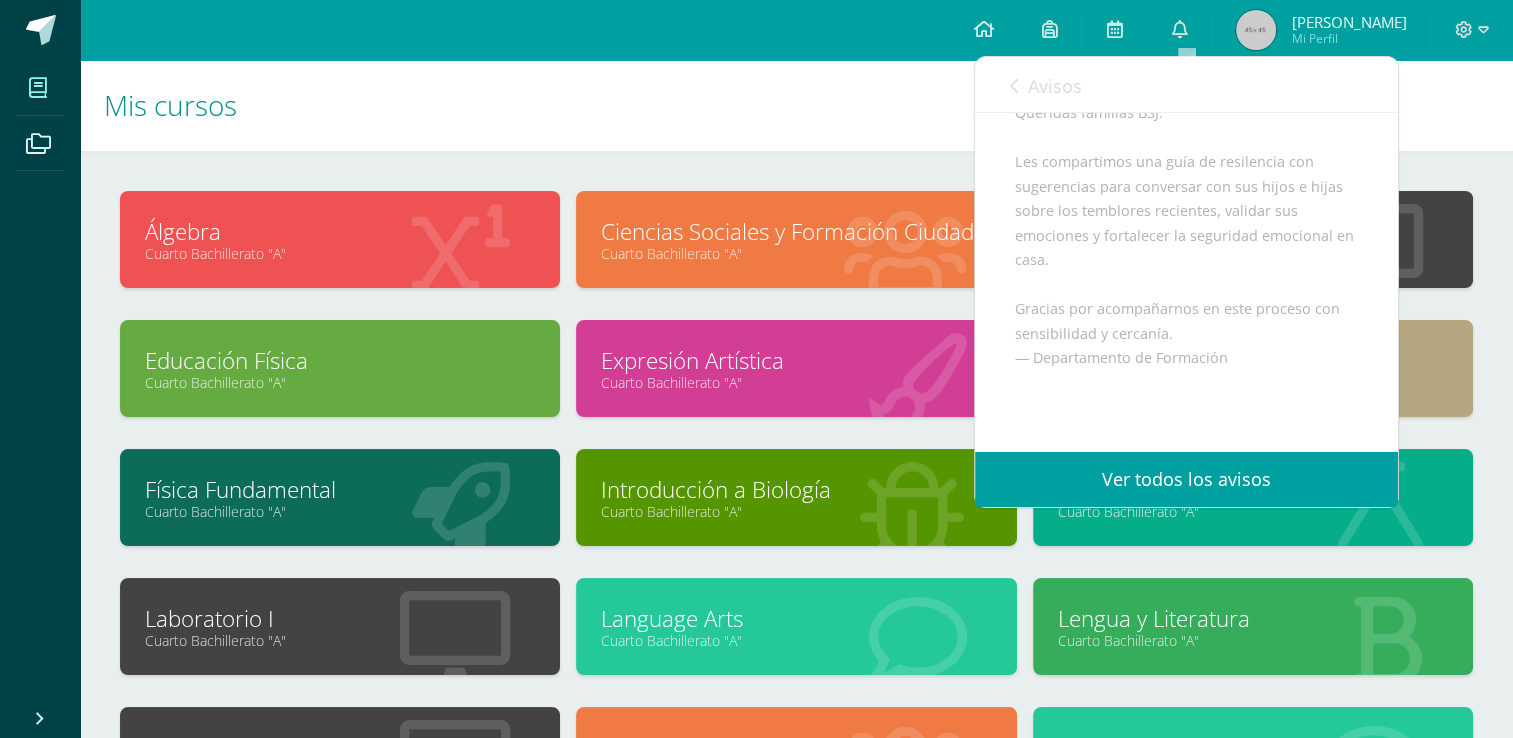 scroll, scrollTop: 189, scrollLeft: 0, axis: vertical 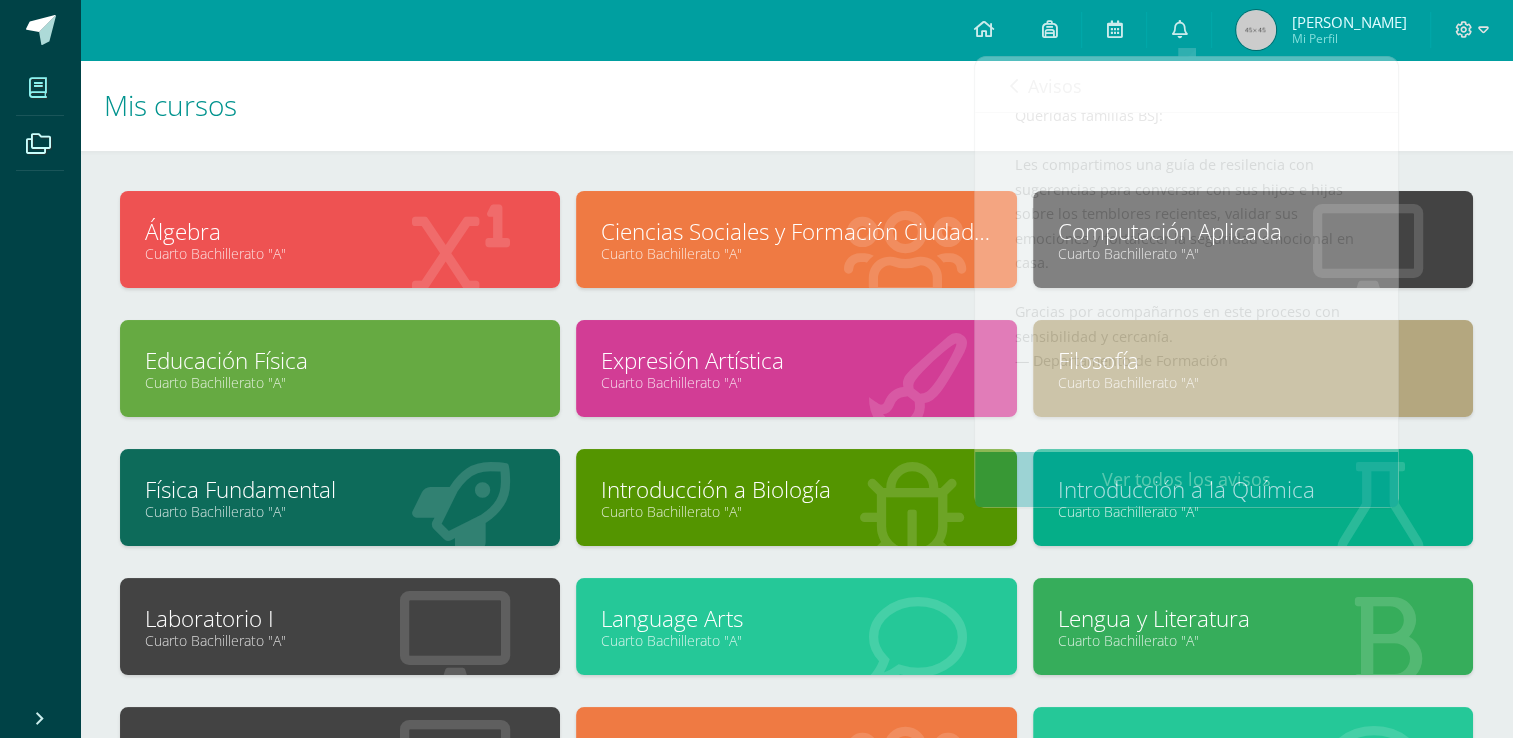 click on "Configuración
Cerrar sesión
Elvira Alejandra
Mi Perfil 10 0 Mis accesos directos Aún no hay accesos directos   a los que puedas acceder. Podrás ver todos los accesos directos   compartidos por el colegio desde acá. Aún no hay accesos directos   a los que puedas acceder. Podrás ver todos los accesos directos   compartidos por el colegio desde acá." at bounding box center [796, 30] 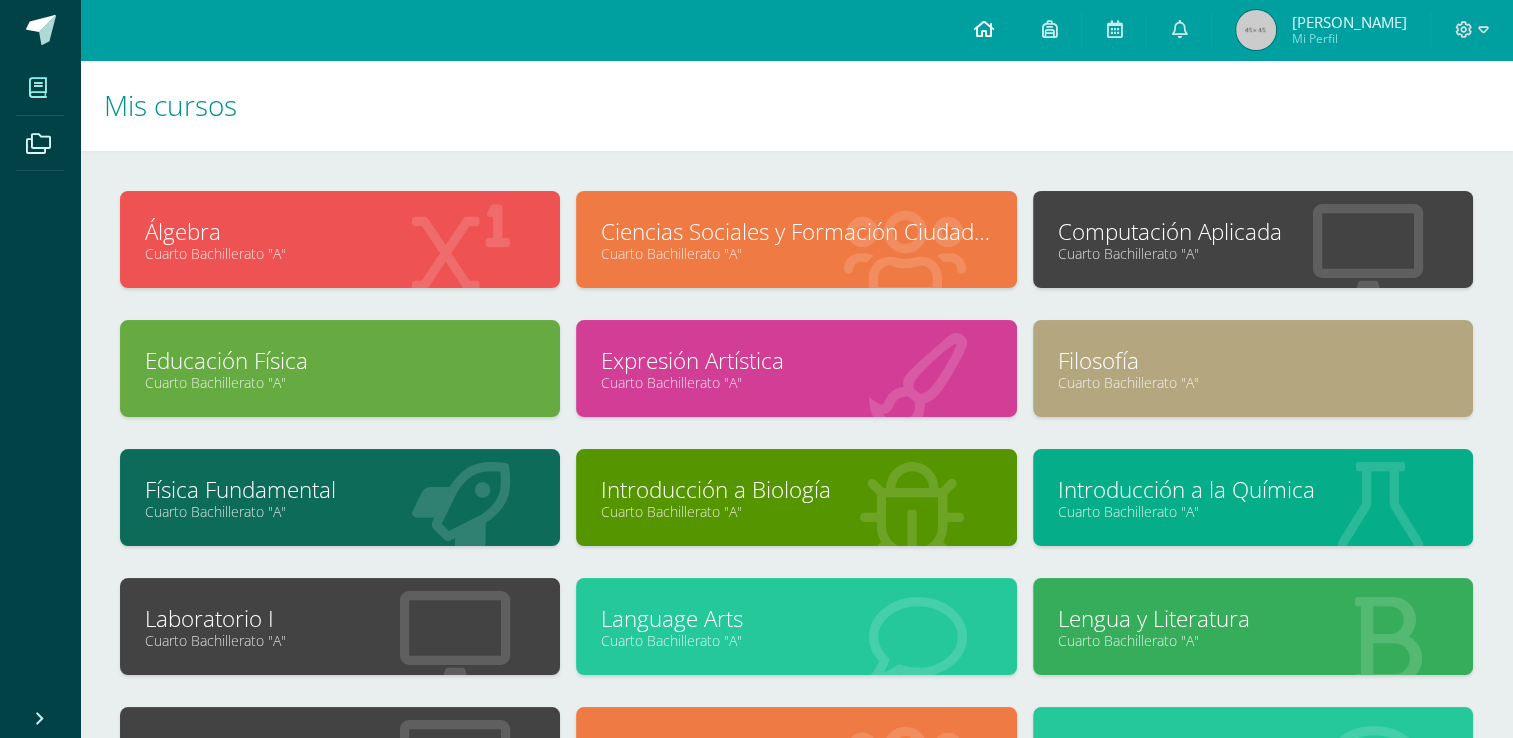 click at bounding box center (983, 29) 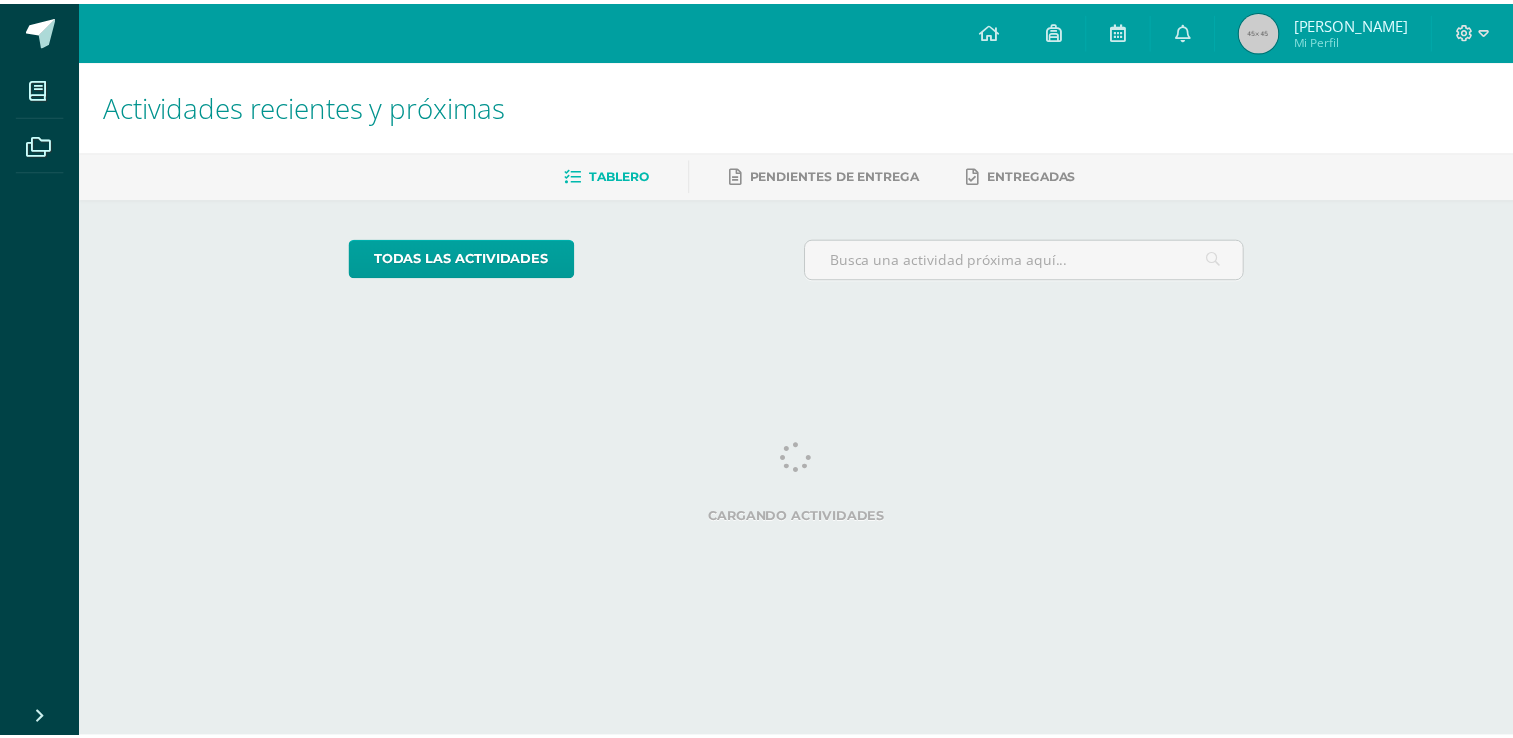 scroll, scrollTop: 0, scrollLeft: 0, axis: both 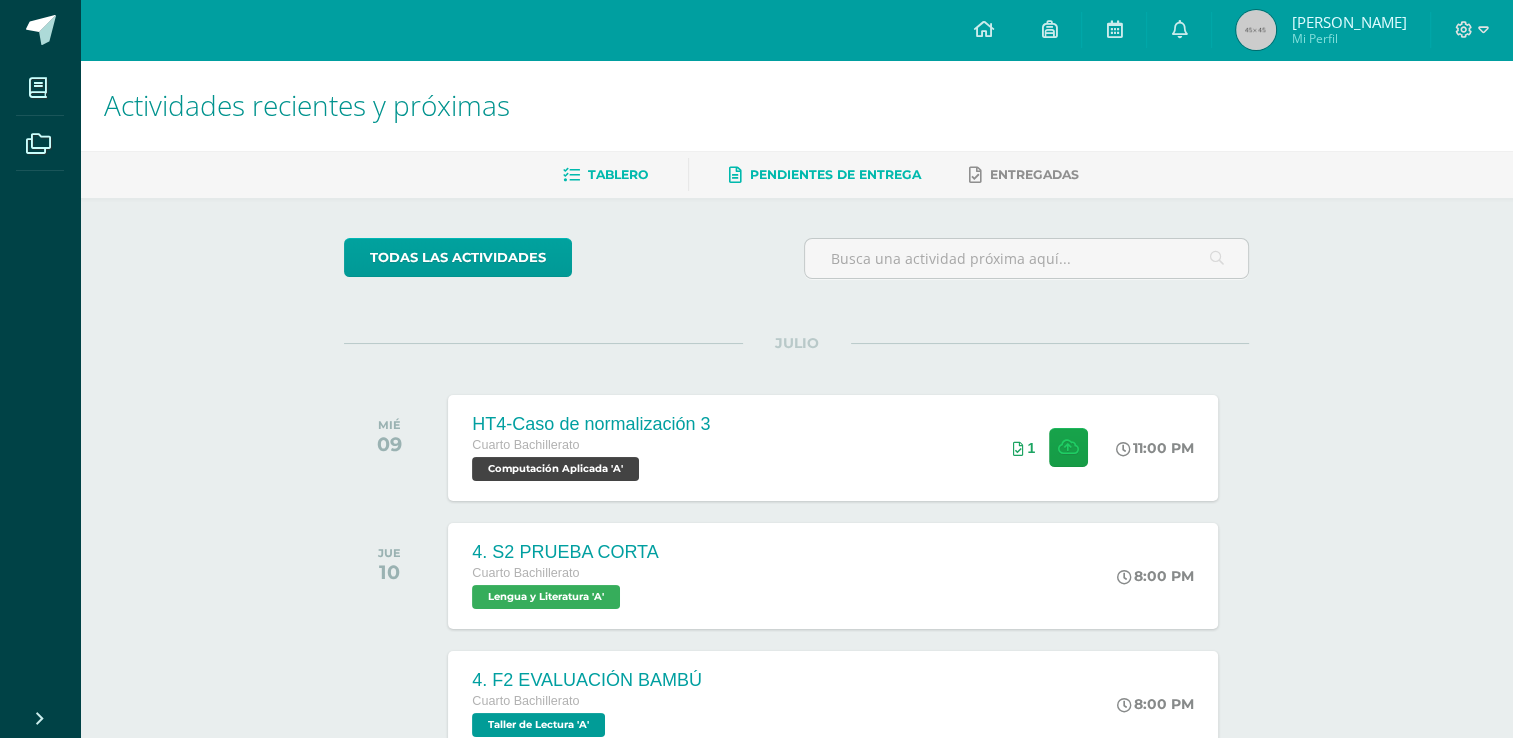 click on "Pendientes de entrega" at bounding box center [835, 174] 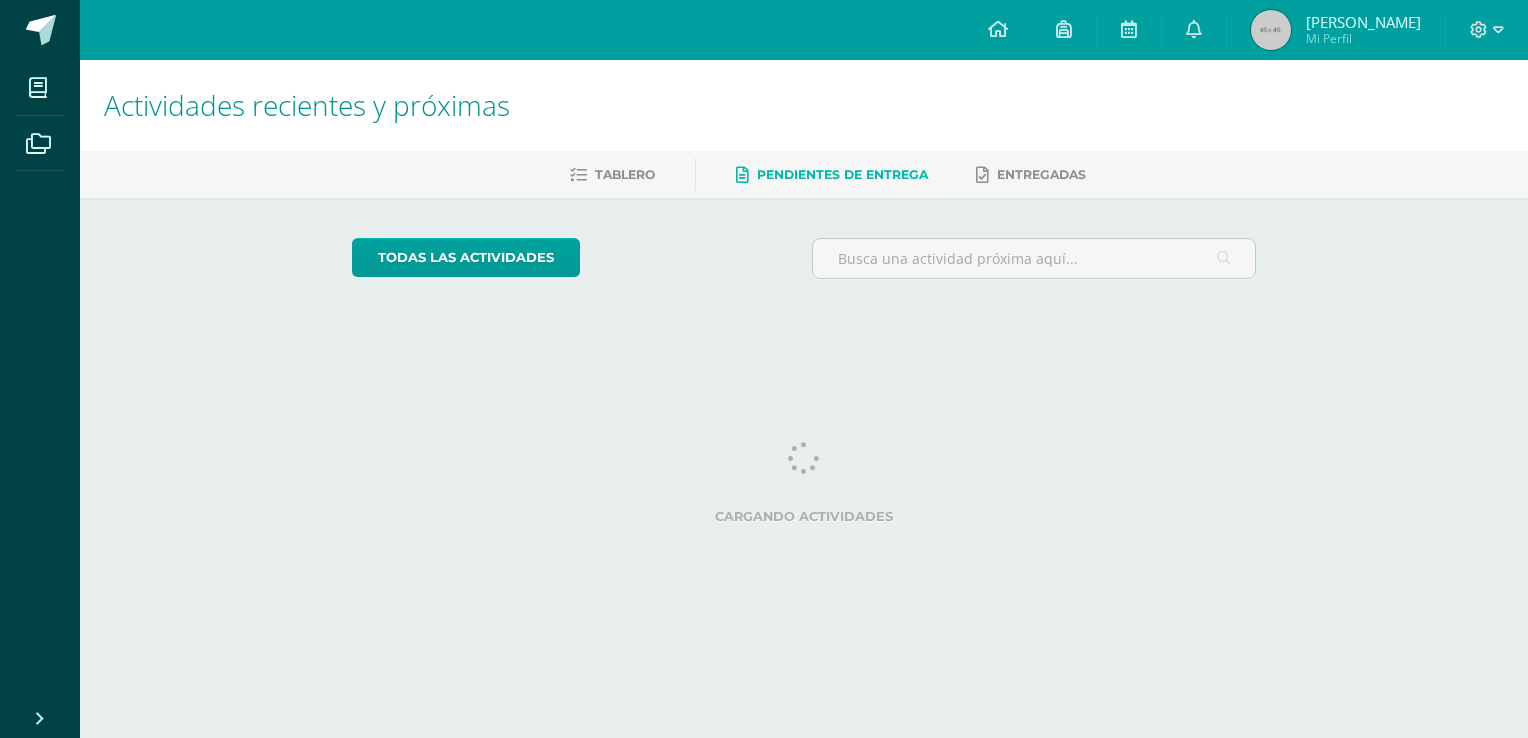scroll, scrollTop: 0, scrollLeft: 0, axis: both 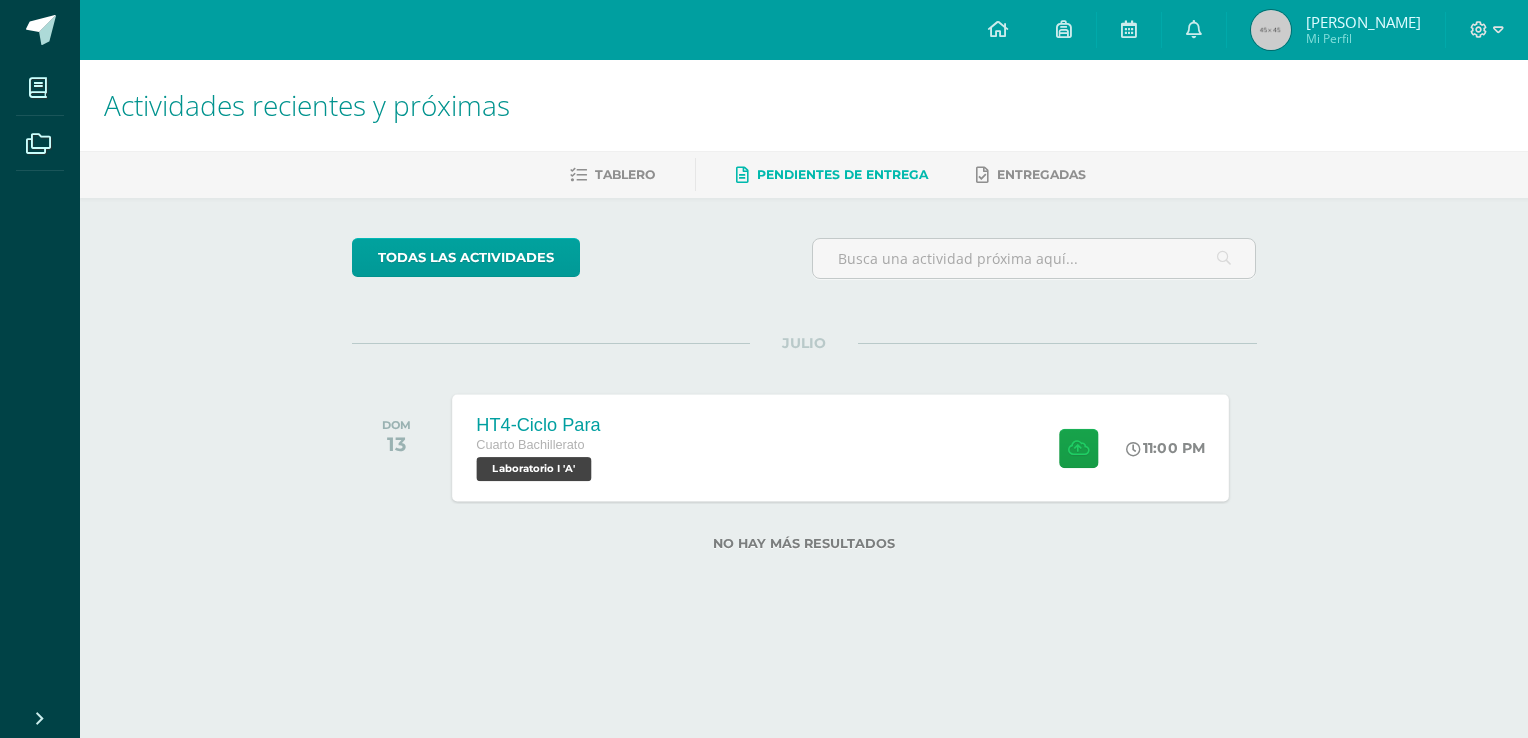 click on "HT4-Ciclo Para
Cuarto Bachillerato
Laboratorio I 'A'
11:00 PM
HT4-Ciclo Para
Laboratorio I" at bounding box center (840, 447) 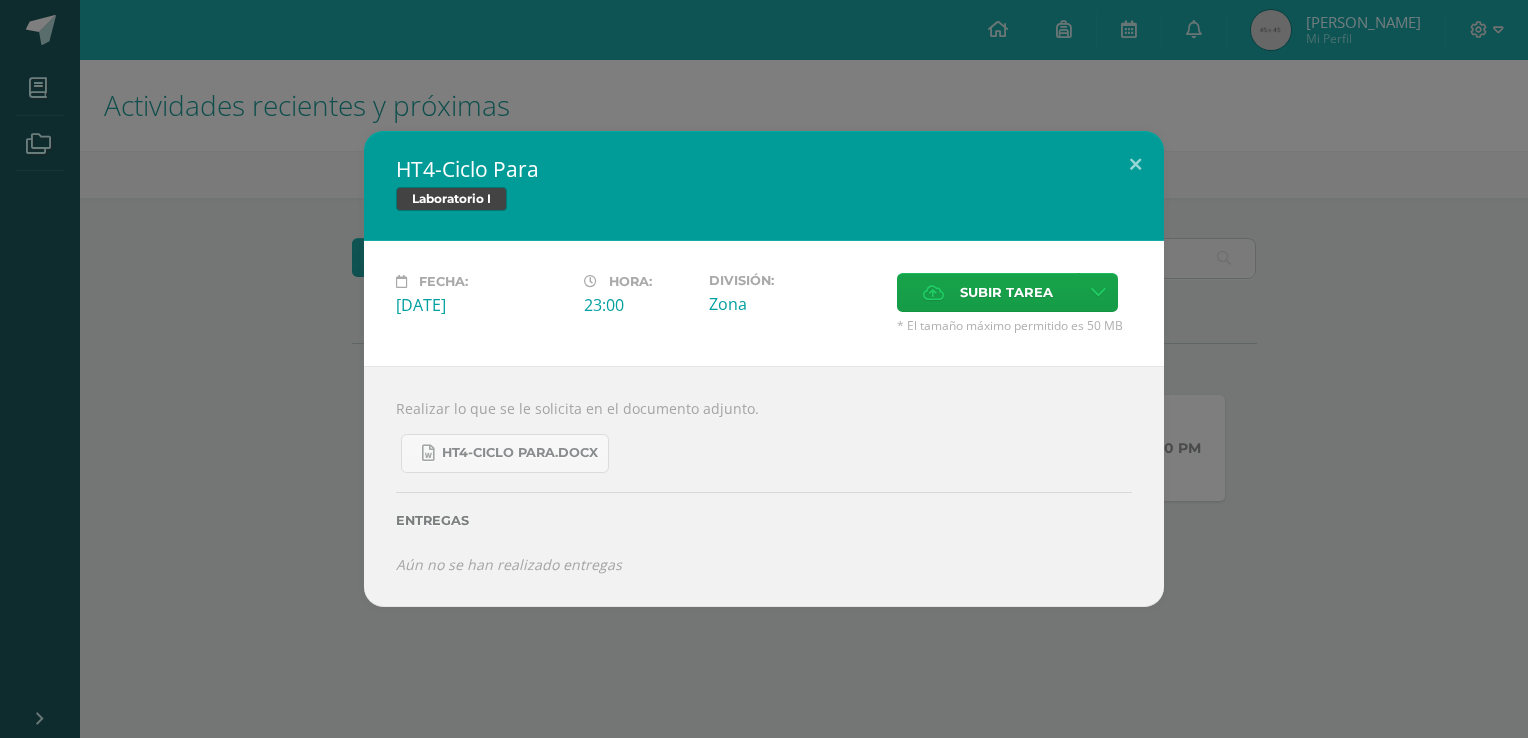 click on "HT4-Ciclo Para
Laboratorio I
Fecha:
Domingo 13 de Julio
Hora:
23:00
División:
Zona
Aceptar" at bounding box center (764, 369) 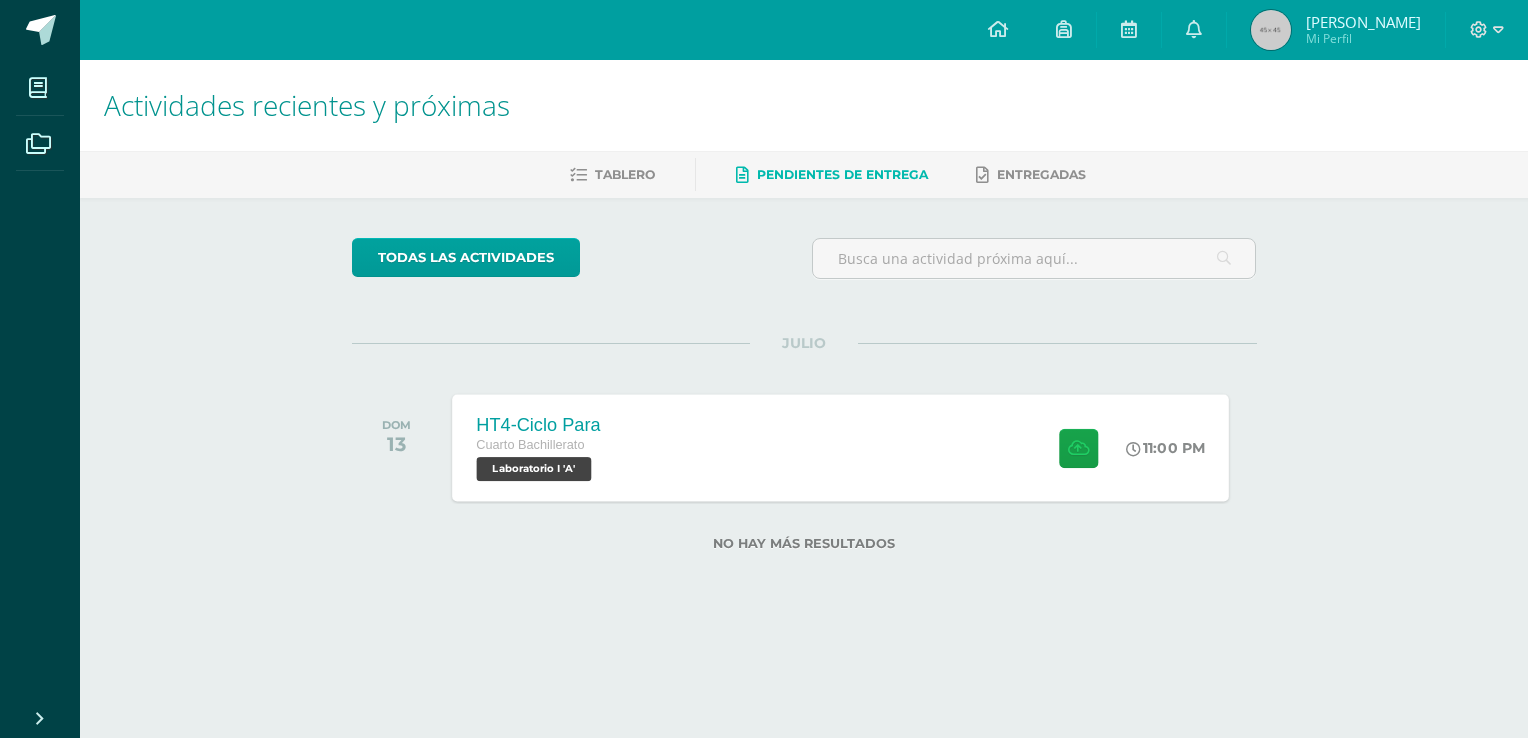 click on "HT4-Ciclo Para
Cuarto Bachillerato
Laboratorio I 'A'
11:00 PM
HT4-Ciclo Para
Laboratorio I
Fecha:" at bounding box center (840, 447) 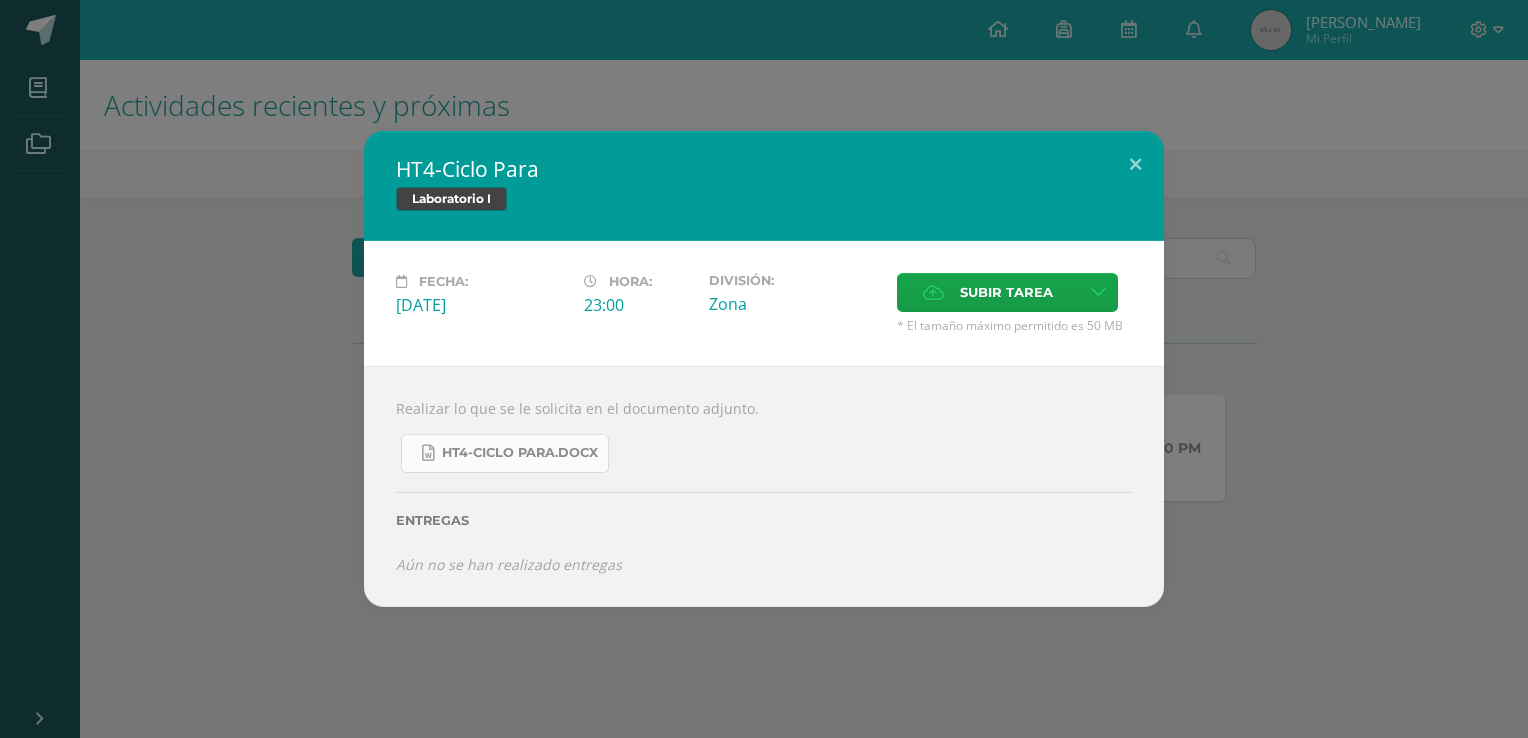 click on "HT4-Ciclo Para.docx" at bounding box center [520, 453] 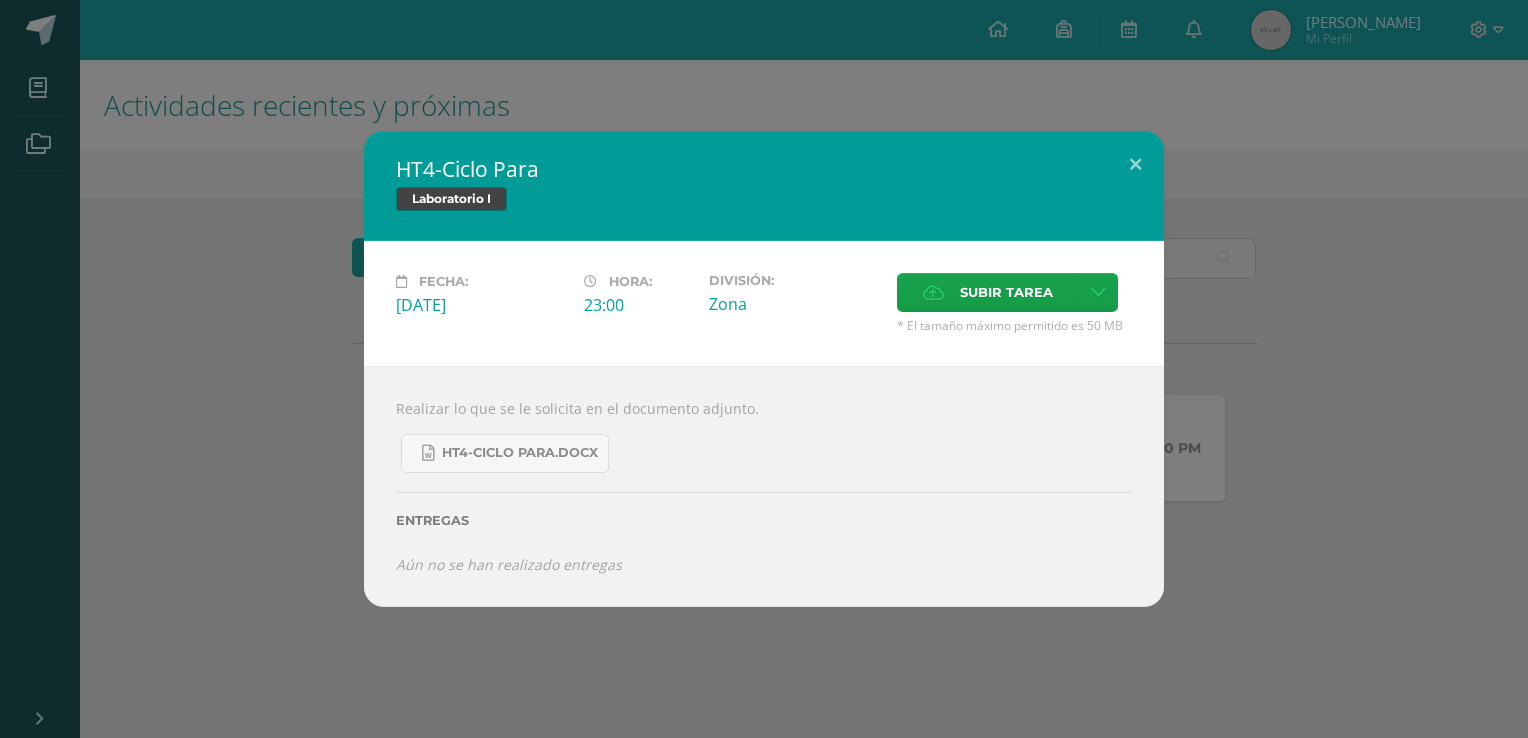 click on "HT4-Ciclo Para
Laboratorio I" at bounding box center (764, 186) 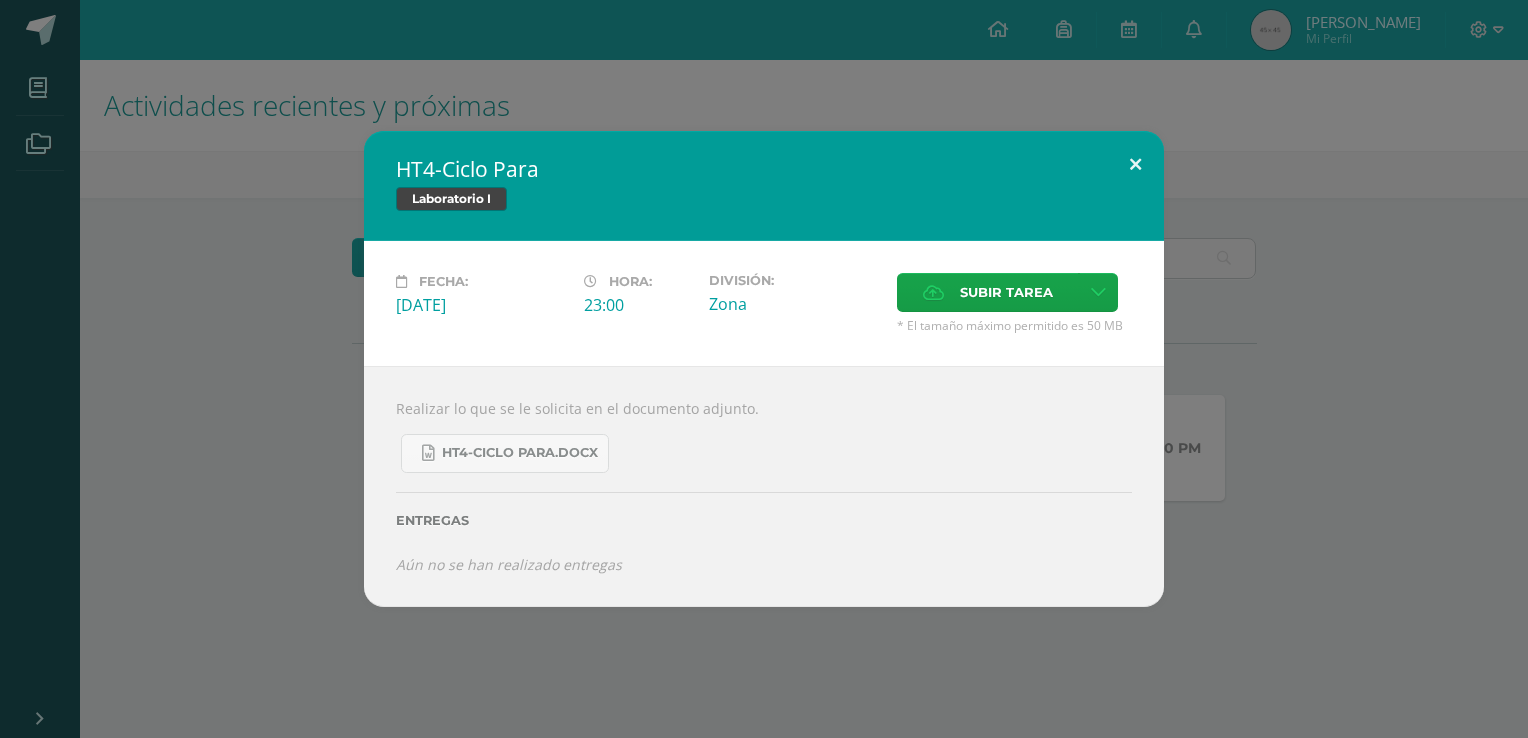 click at bounding box center [1135, 165] 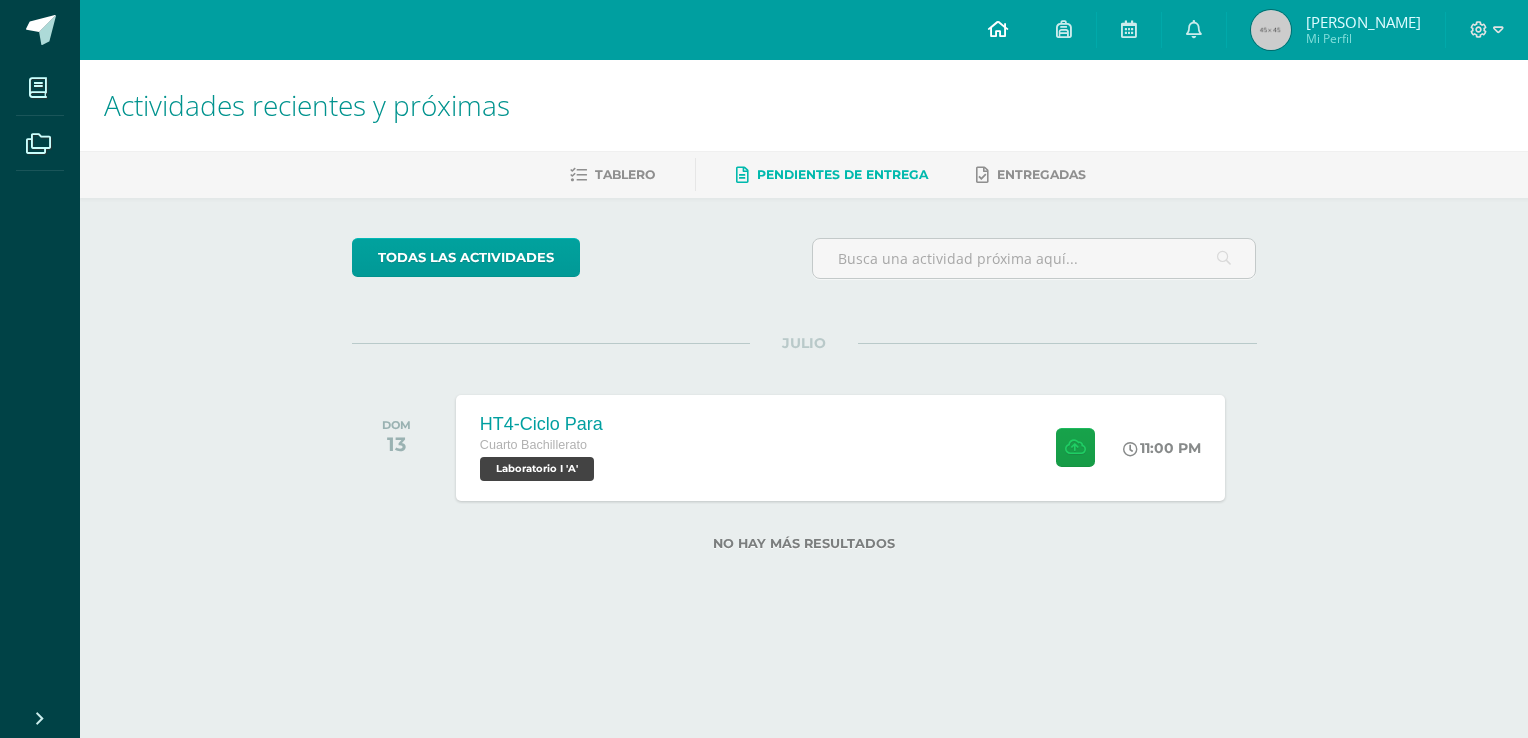 click at bounding box center [998, 29] 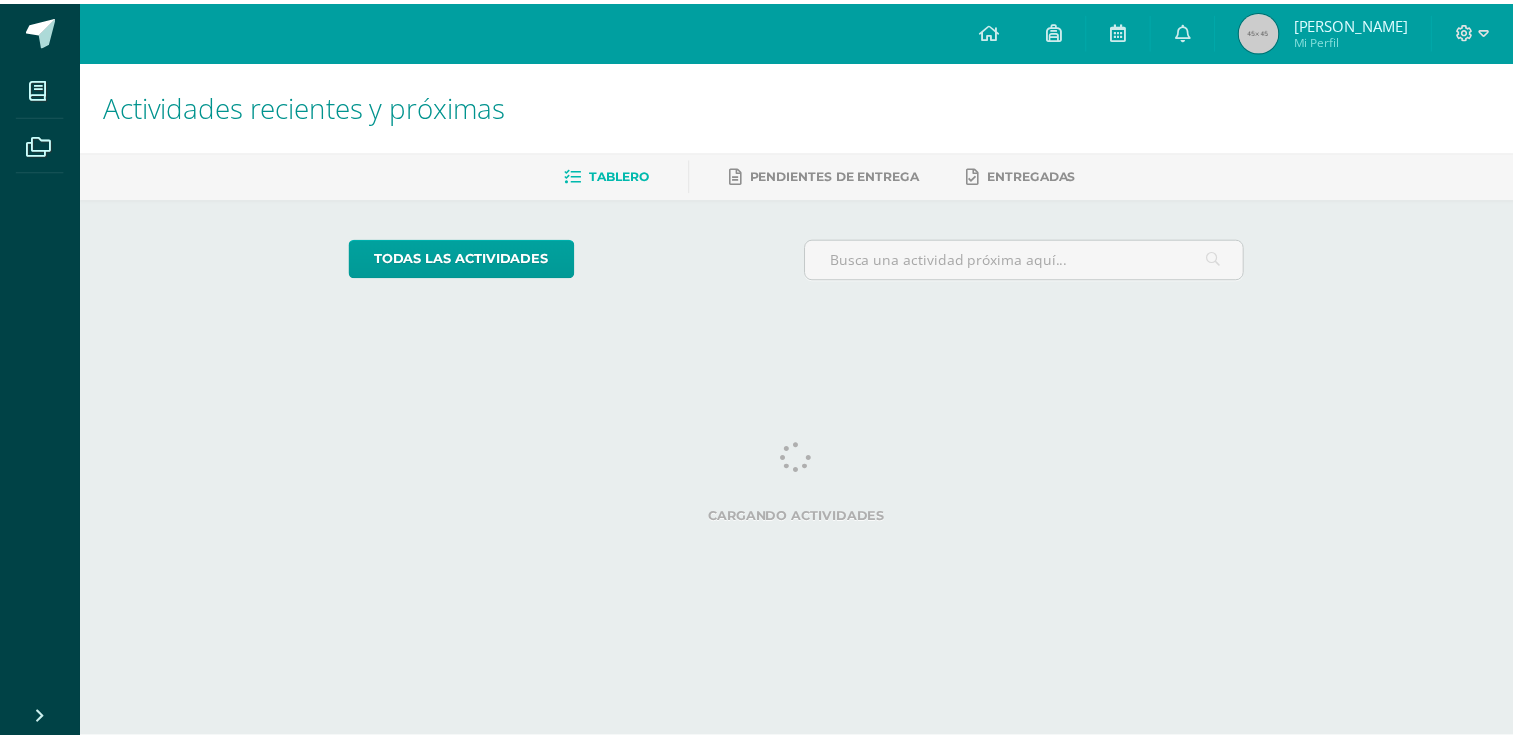 scroll, scrollTop: 0, scrollLeft: 0, axis: both 